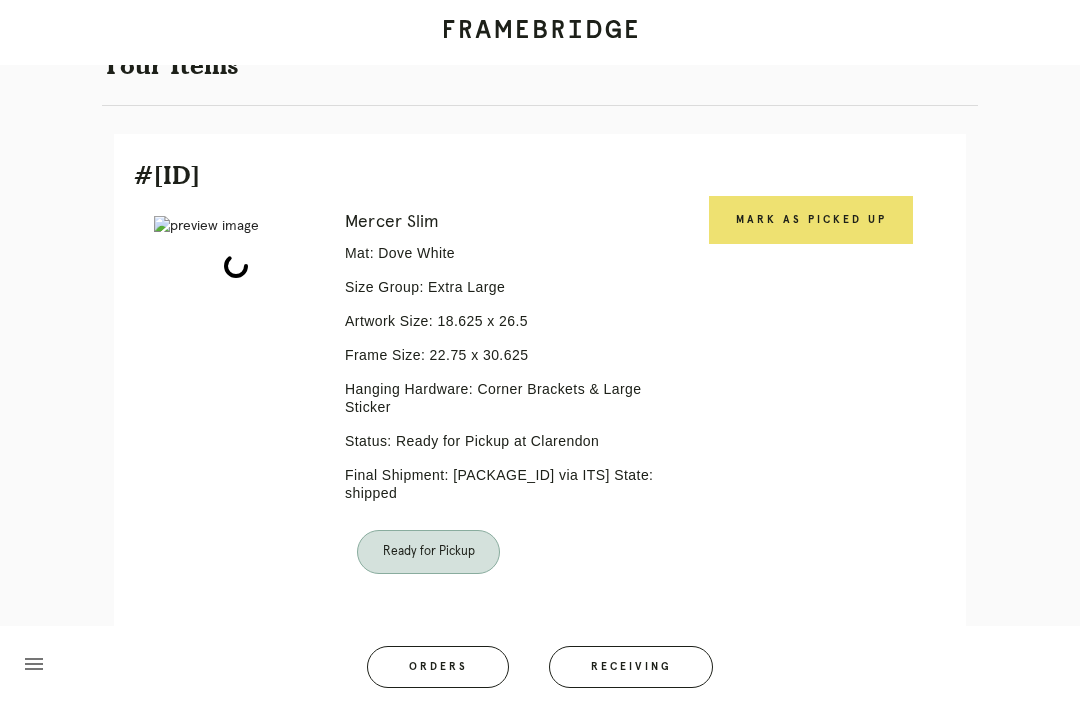 scroll, scrollTop: 440, scrollLeft: 0, axis: vertical 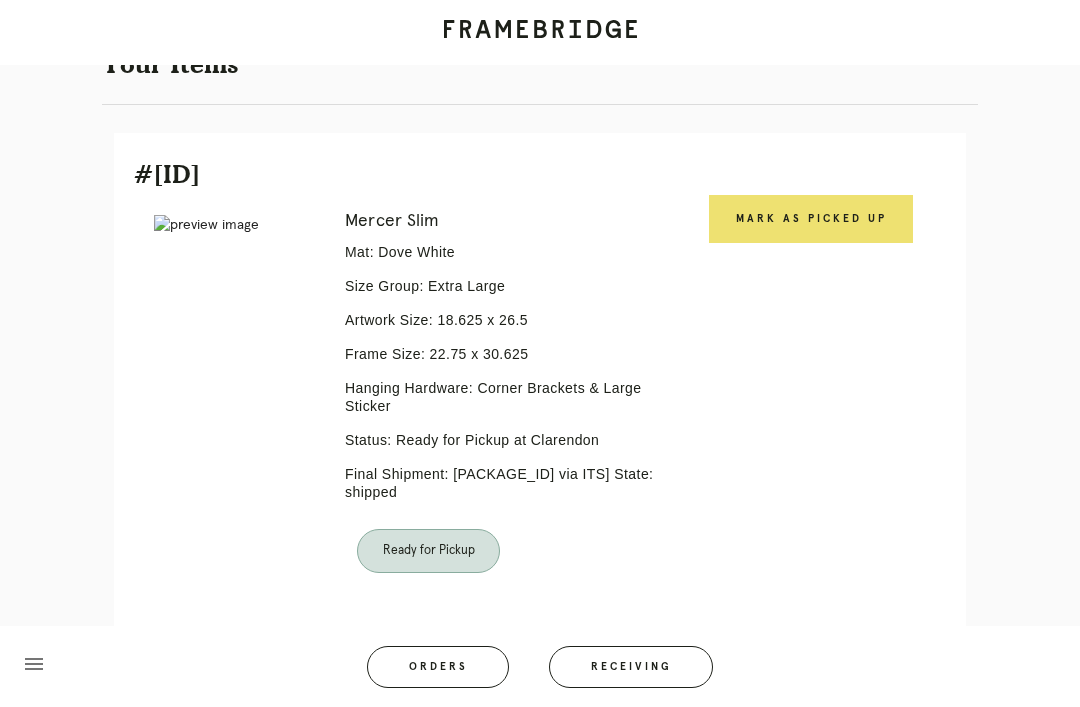 click on "Mark as Picked Up" at bounding box center [811, 219] 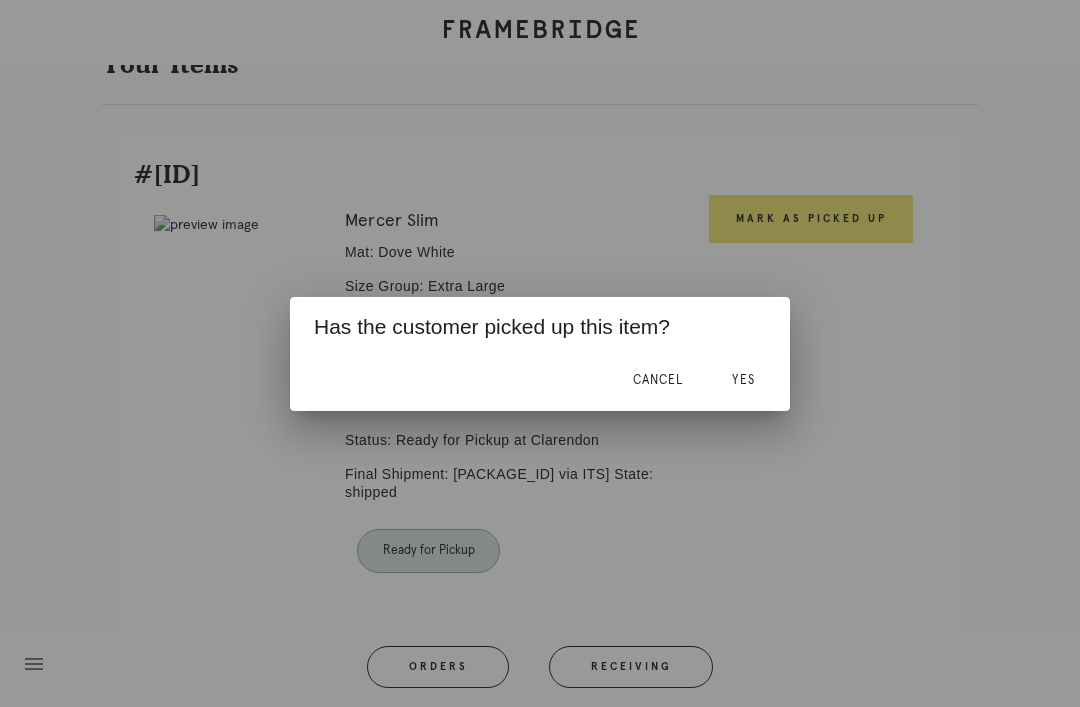 click on "Yes" at bounding box center [743, 381] 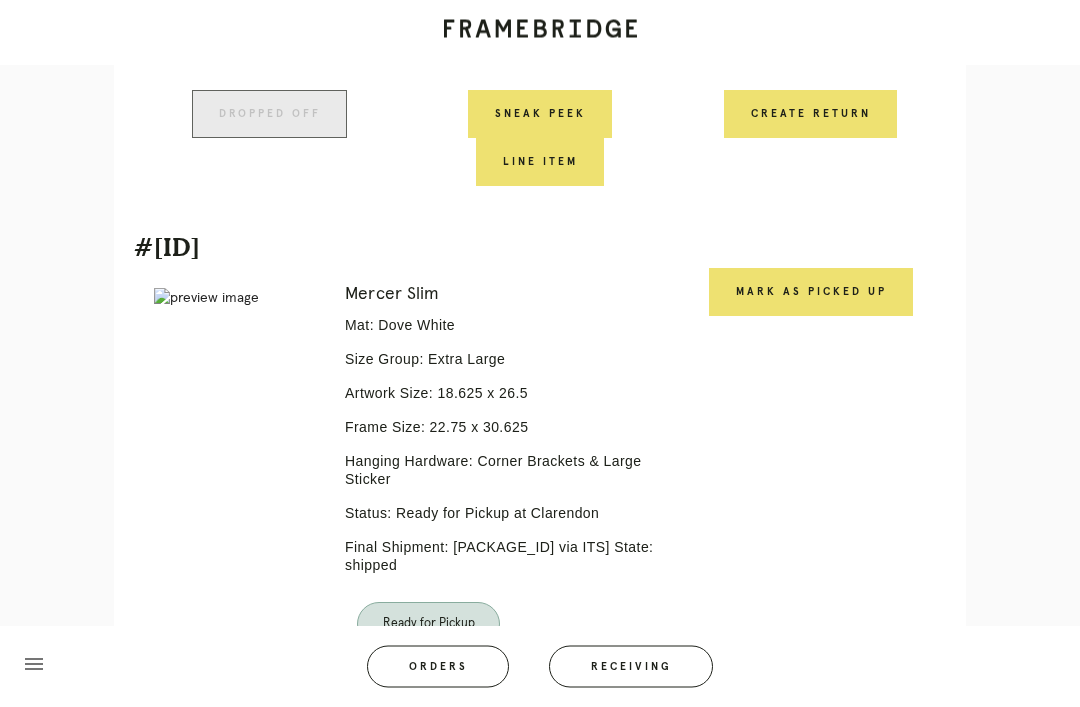 click on "Mark as Picked Up" at bounding box center [811, 293] 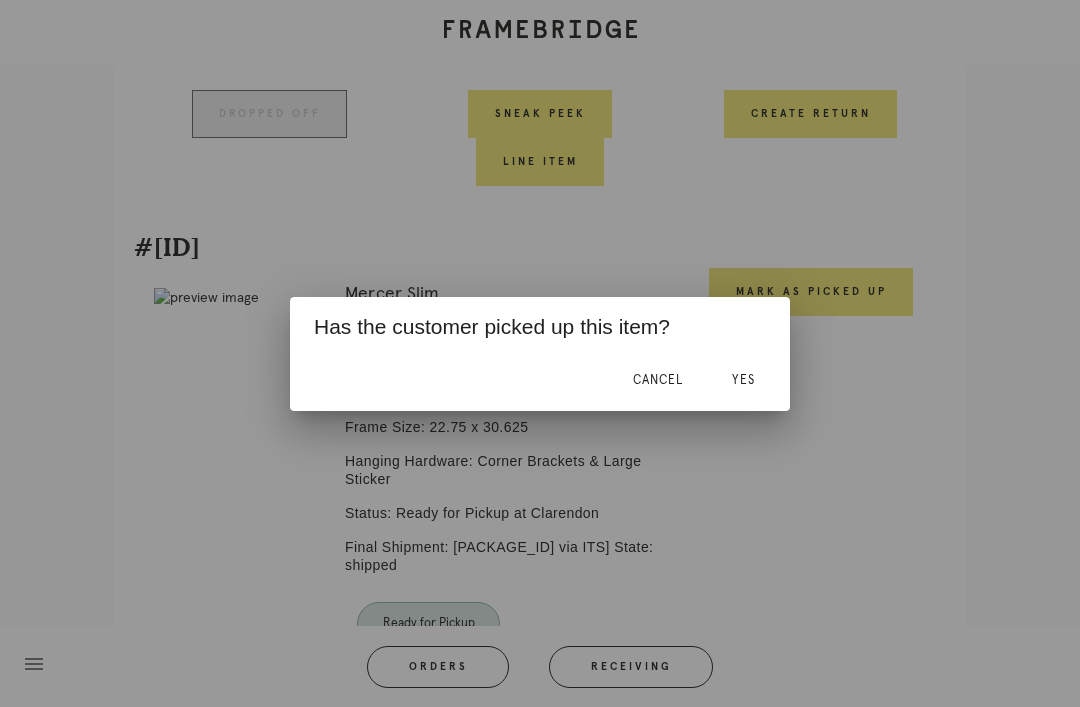 click on "Yes" at bounding box center [743, 381] 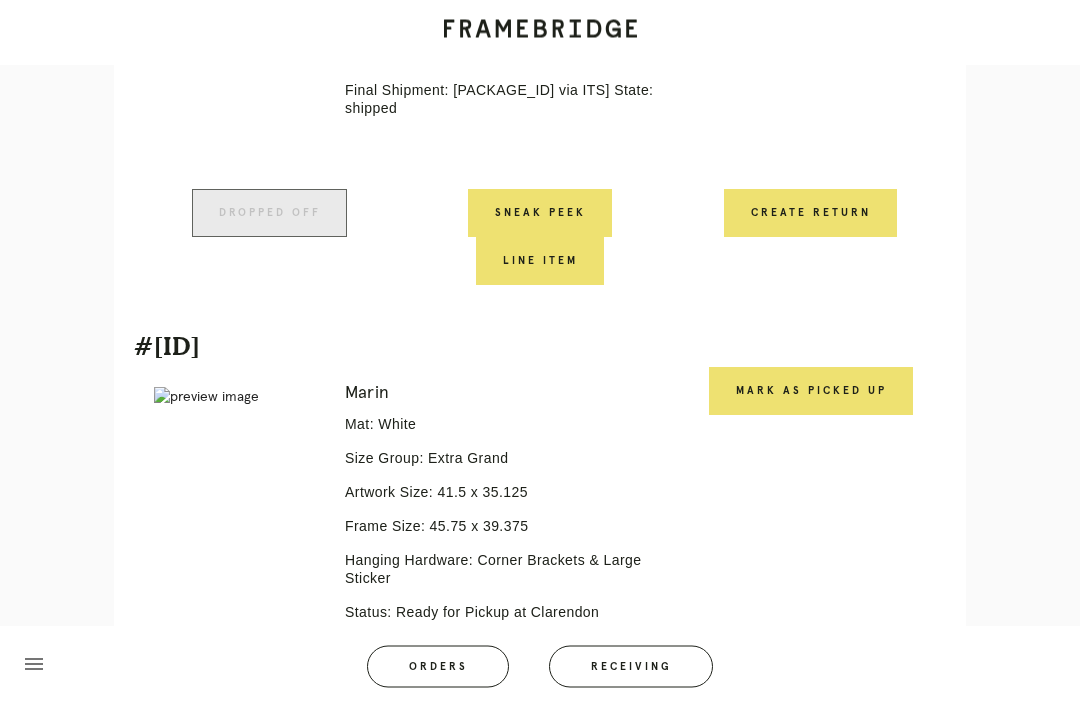 scroll, scrollTop: 1492, scrollLeft: 0, axis: vertical 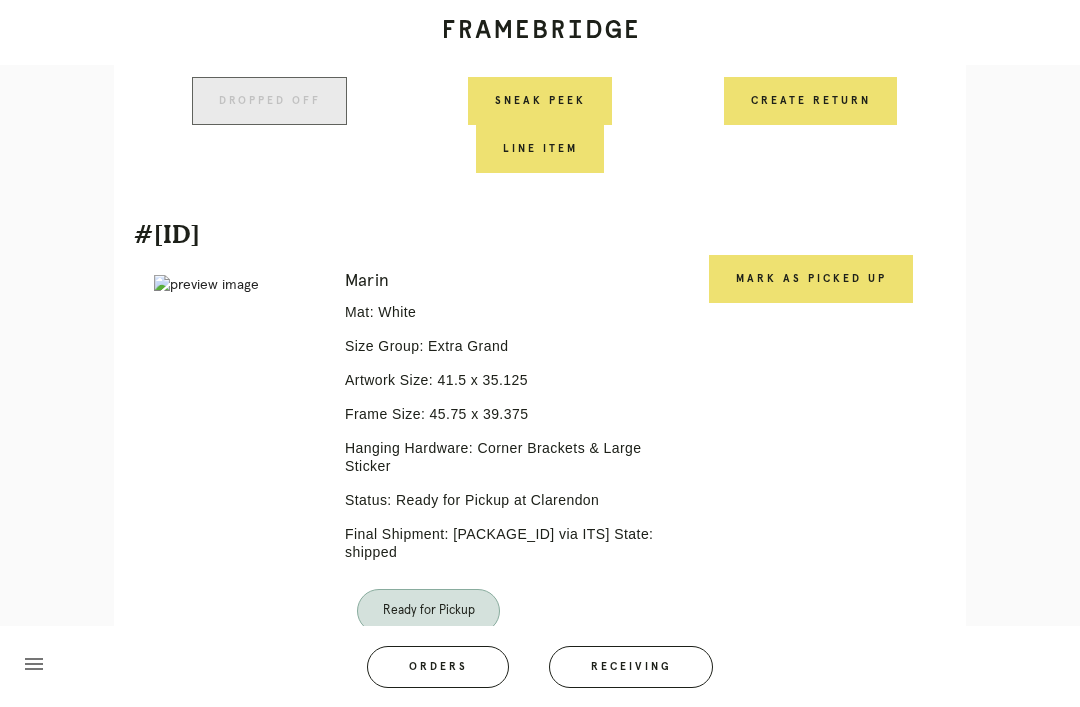 click on "Mark as Picked Up" at bounding box center (811, 279) 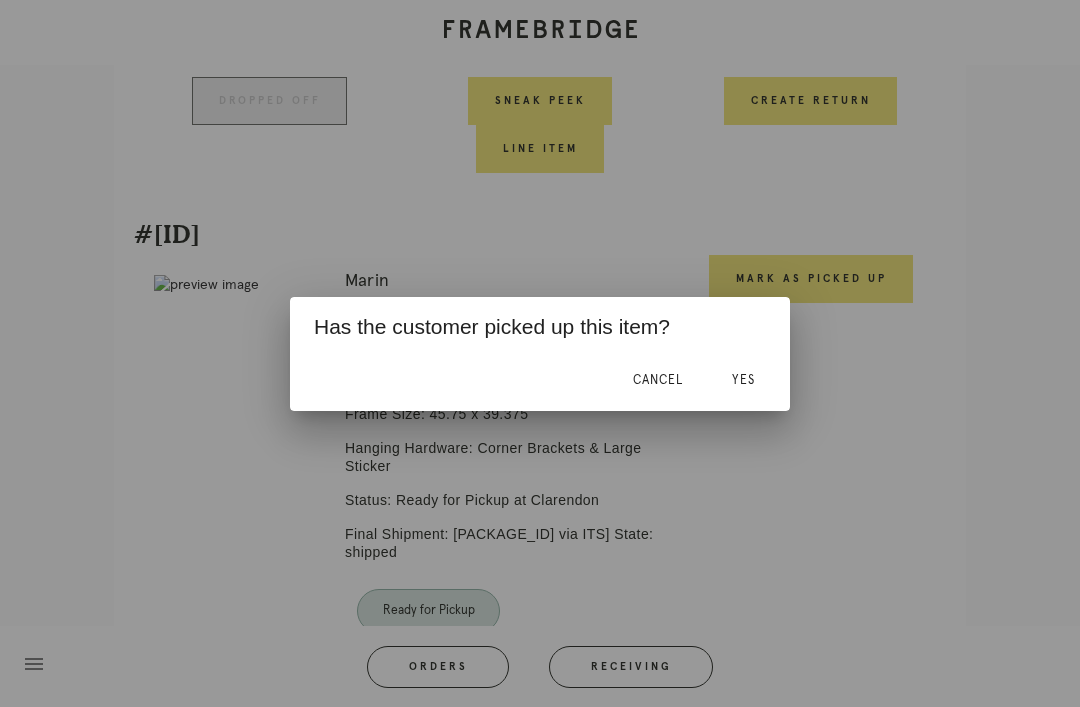 click on "Yes" at bounding box center (743, 380) 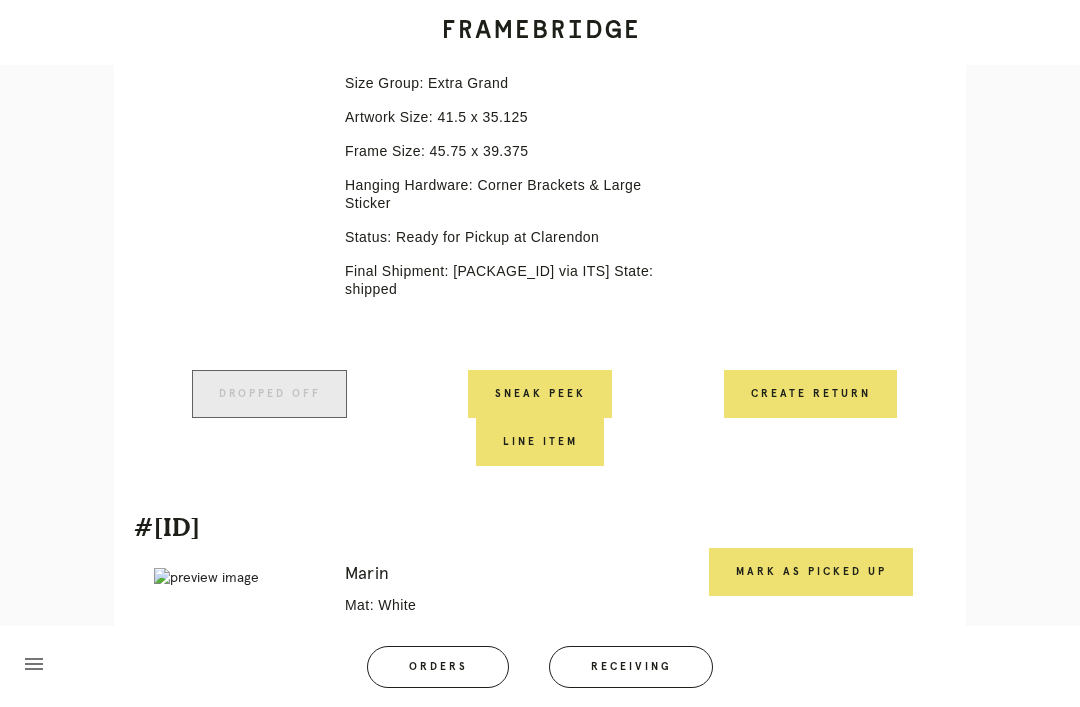 scroll, scrollTop: 1852, scrollLeft: 0, axis: vertical 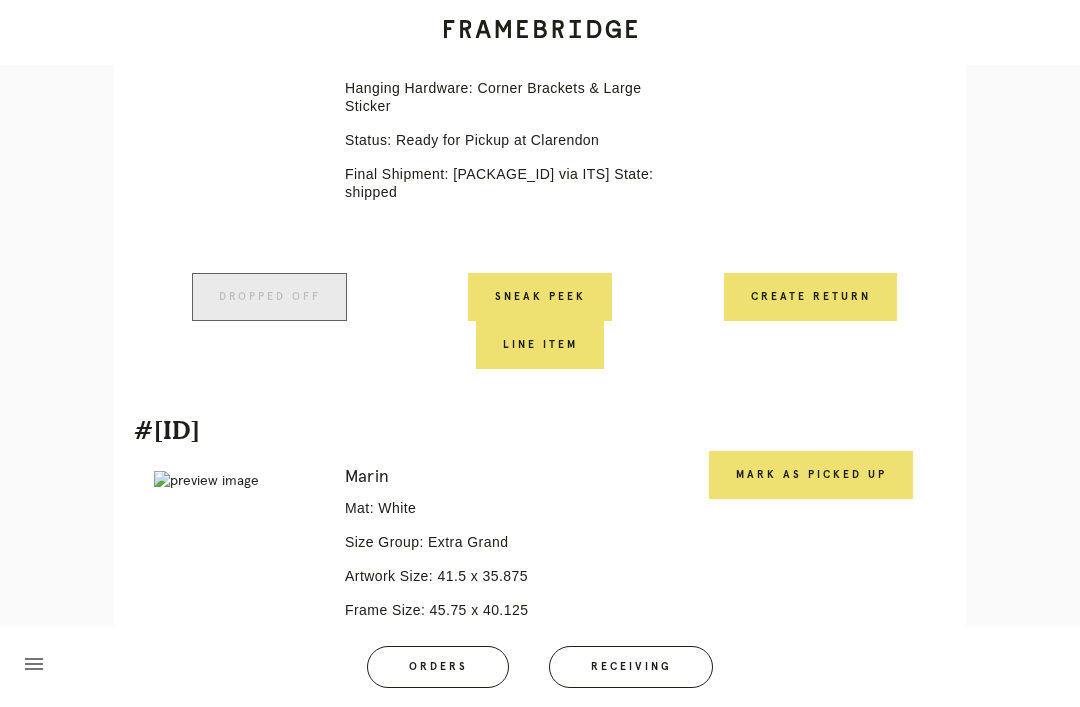 click on "Mark as Picked Up" at bounding box center (811, 475) 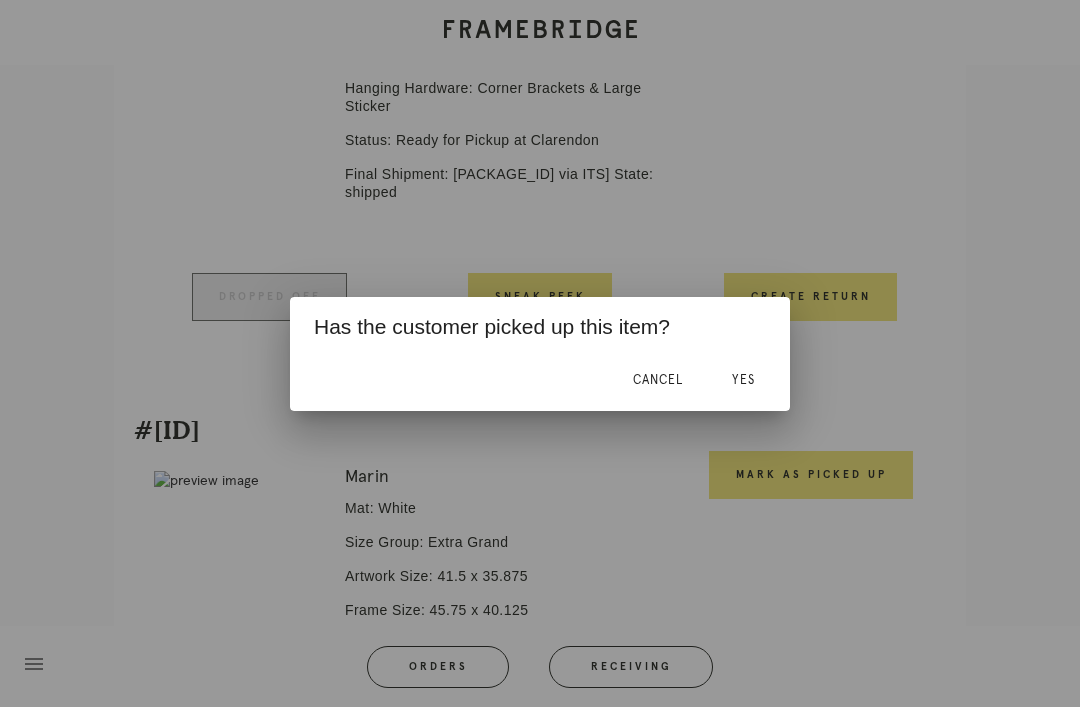 click on "Yes" at bounding box center (743, 381) 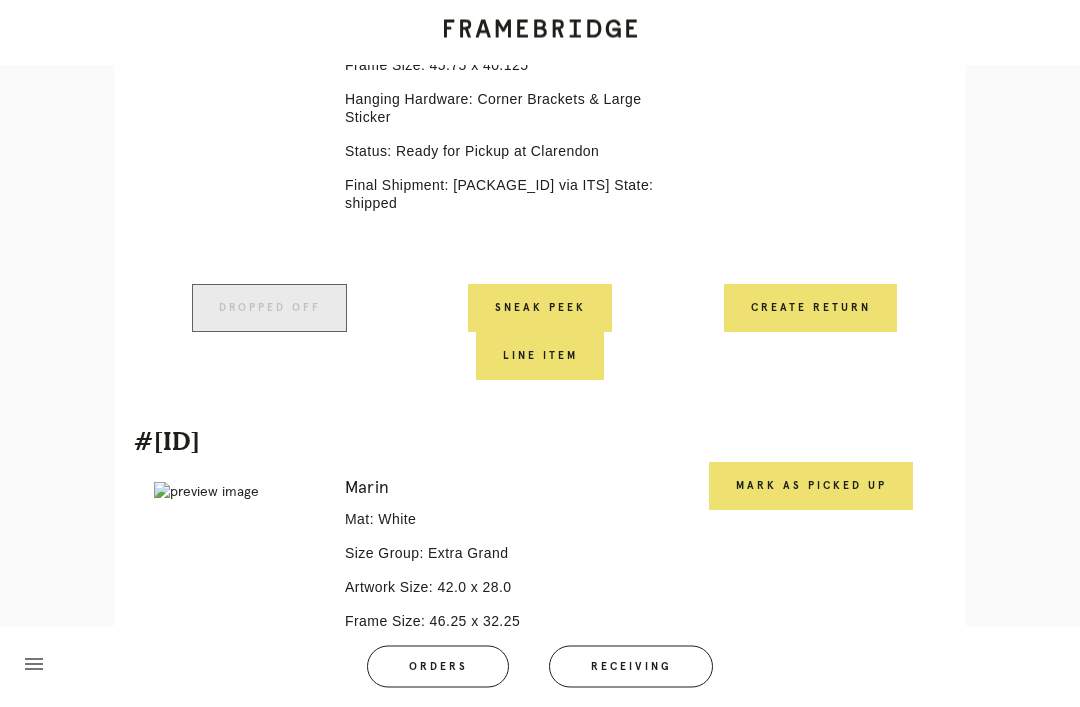 click on "Mark as Picked Up" at bounding box center [811, 487] 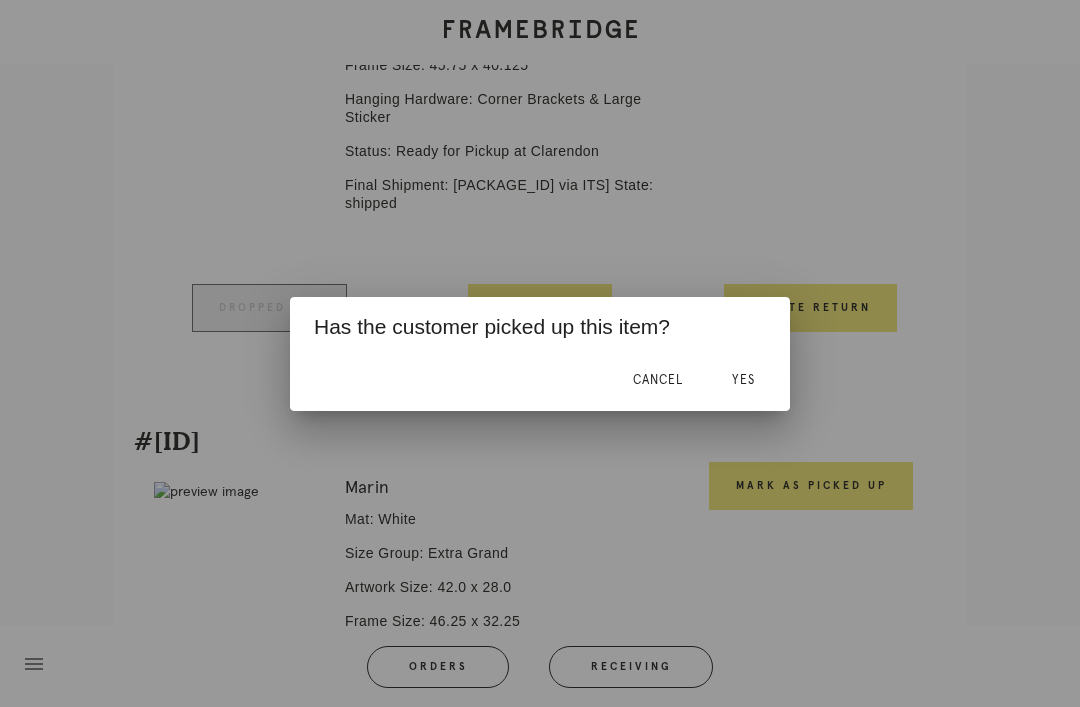 click on "Yes" at bounding box center (743, 381) 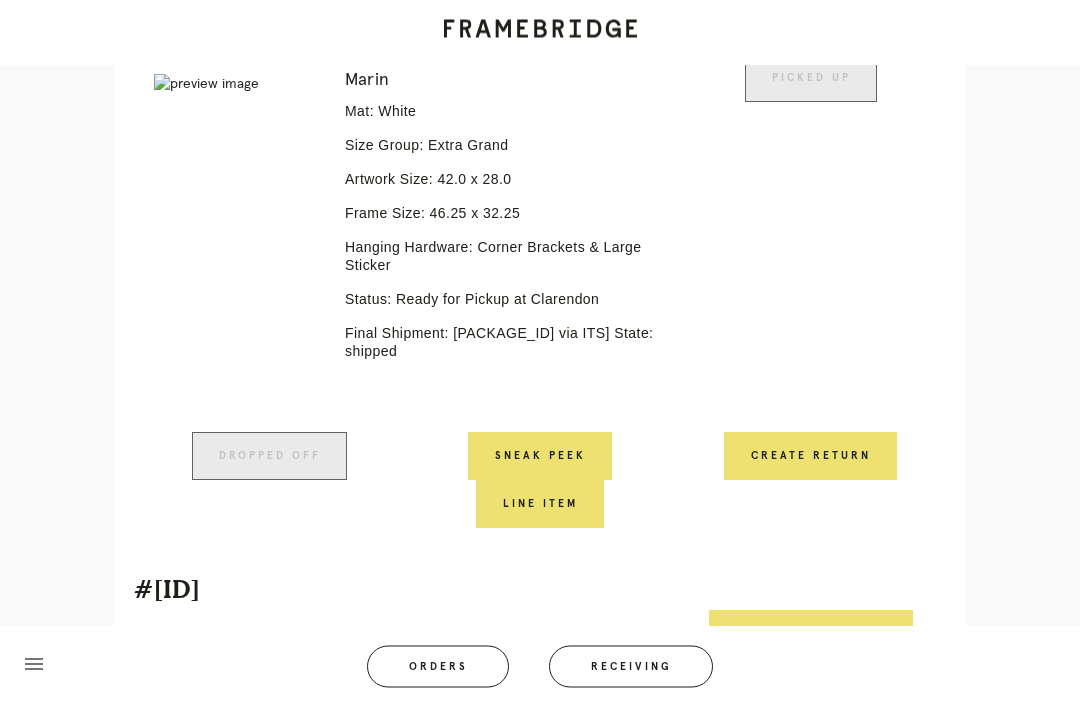 scroll, scrollTop: 3166, scrollLeft: 0, axis: vertical 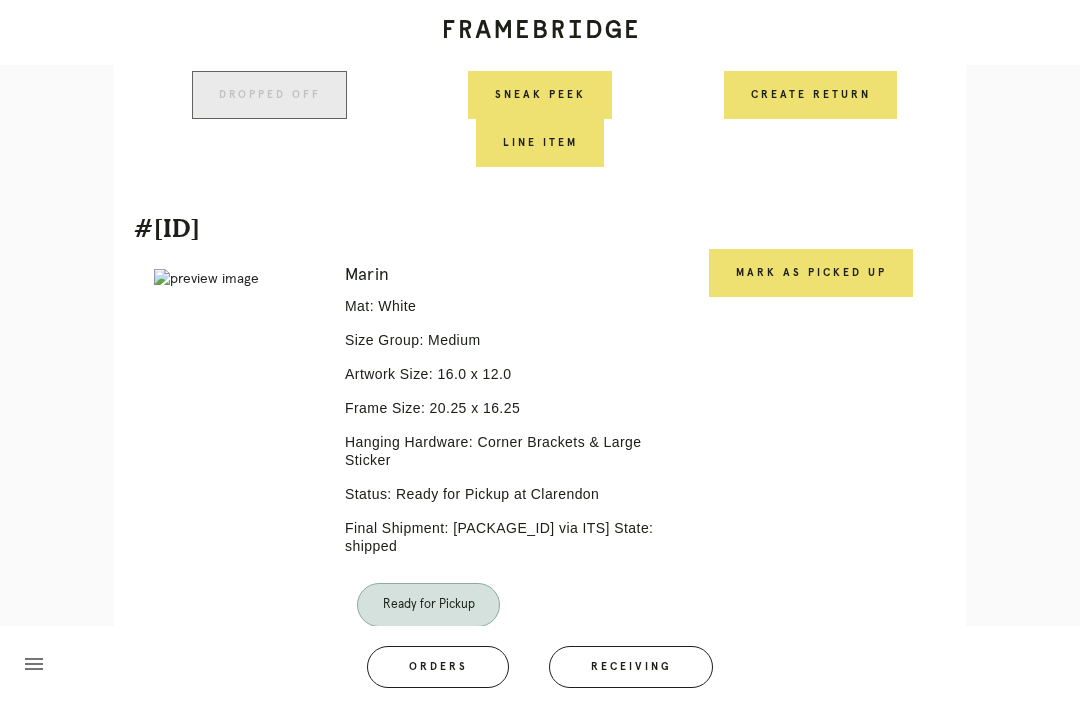 click on "Mark as Picked Up" at bounding box center [811, 273] 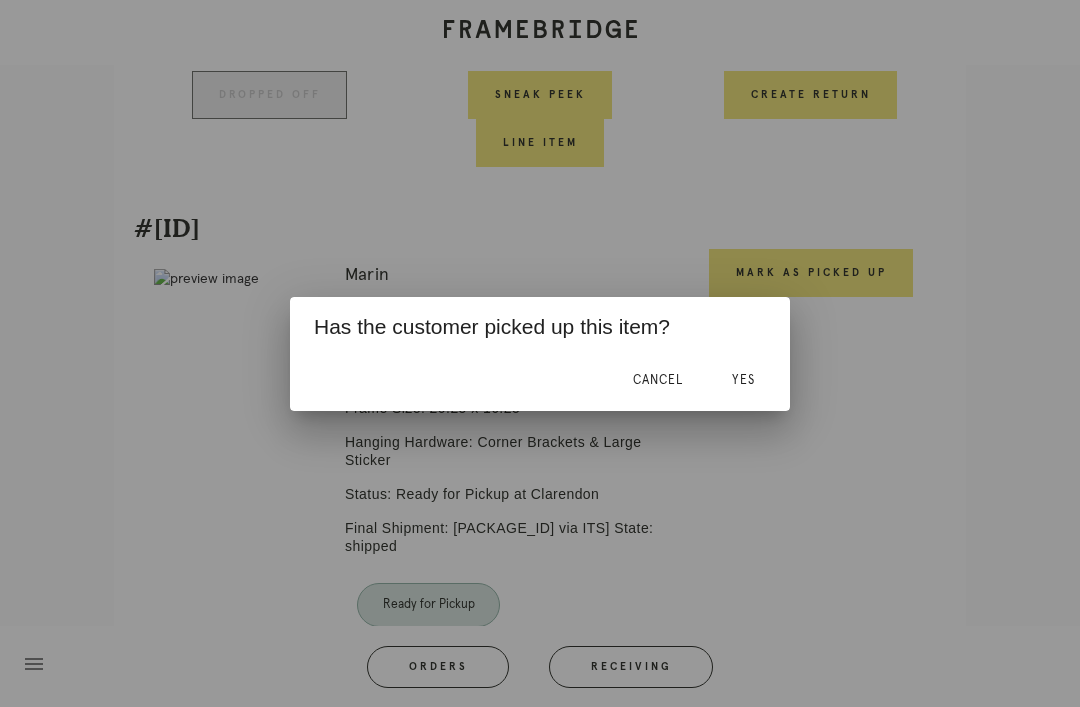 click on "Yes" at bounding box center (743, 381) 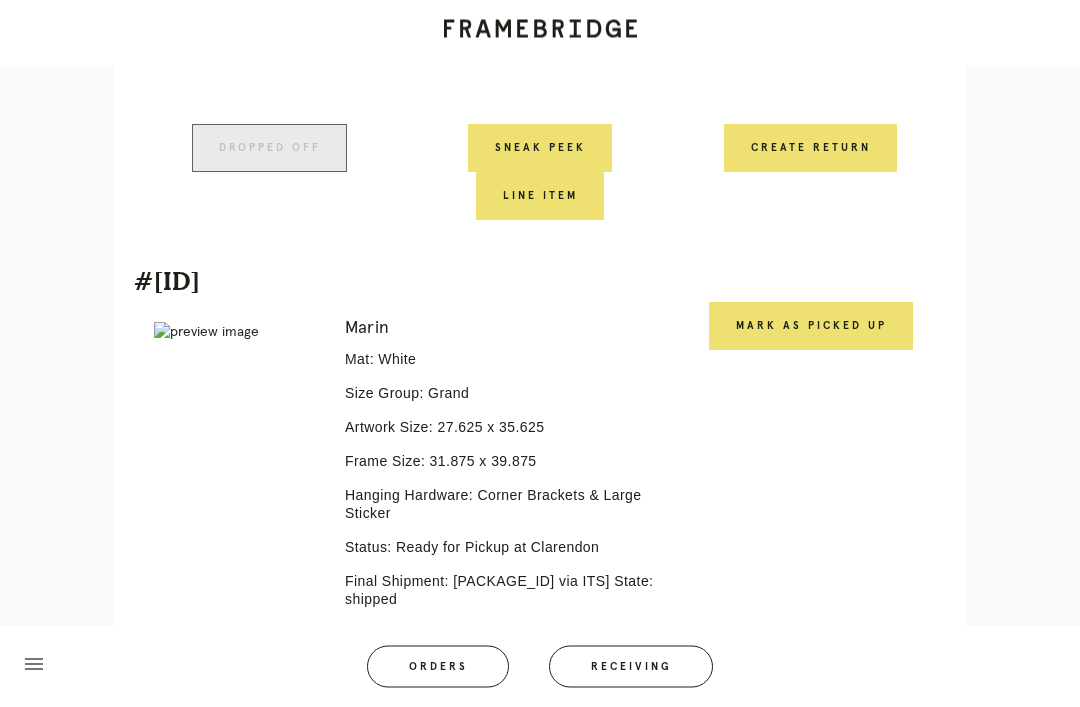 scroll, scrollTop: 3784, scrollLeft: 0, axis: vertical 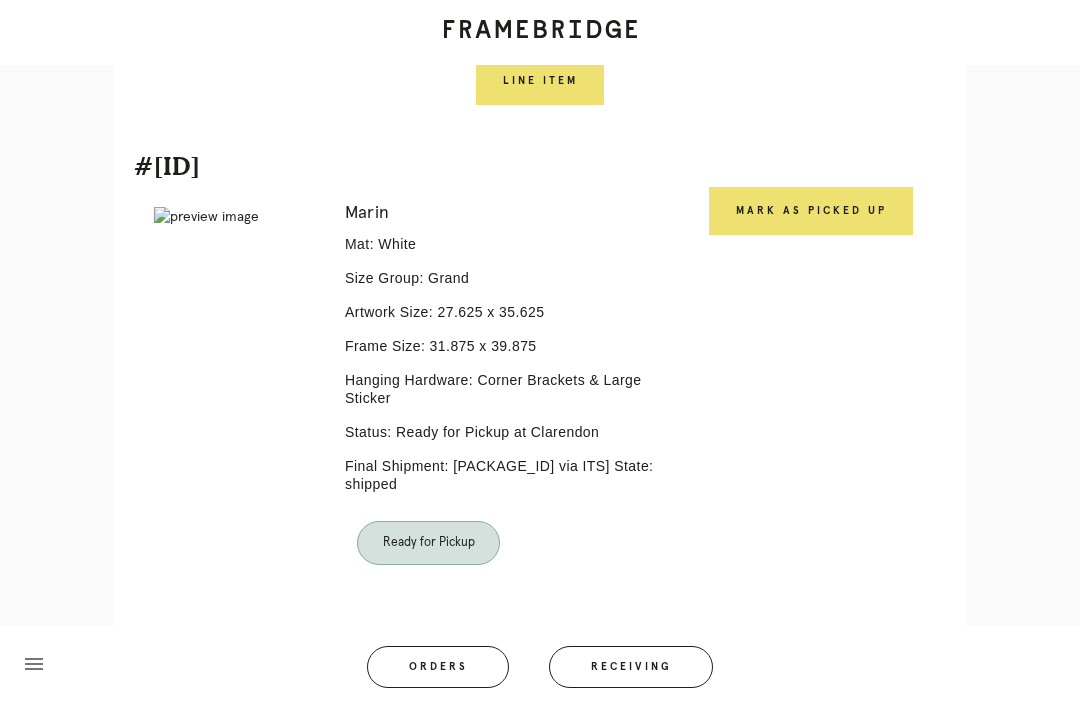 click on "Mark as Picked Up" at bounding box center (811, 211) 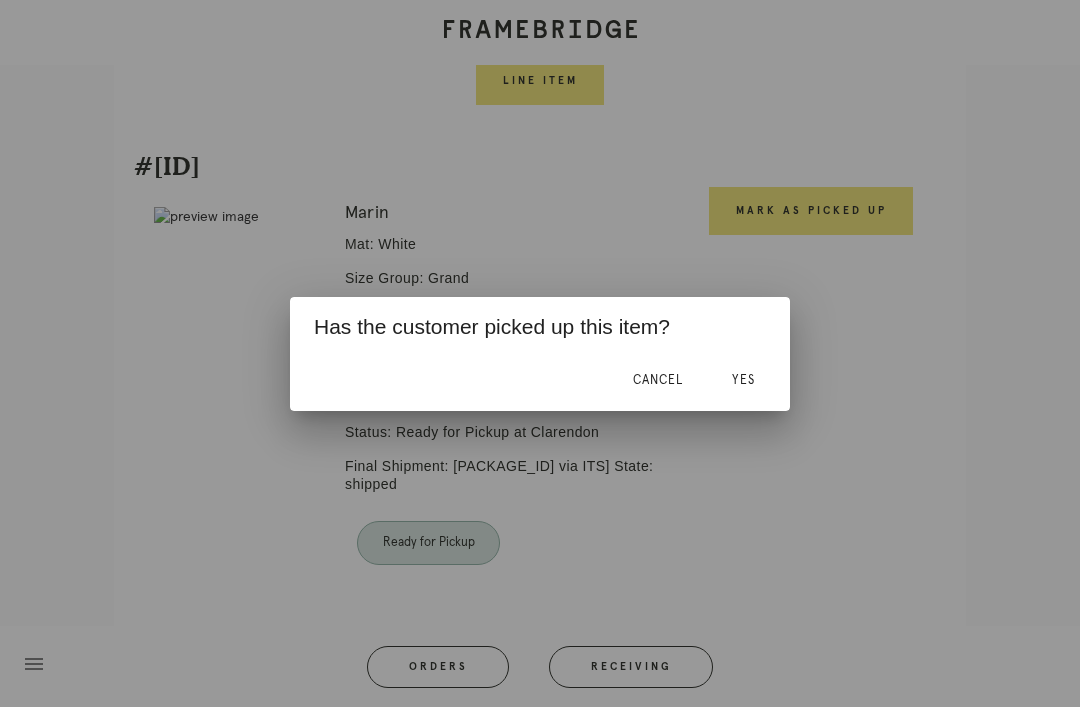 click on "Yes" at bounding box center [743, 381] 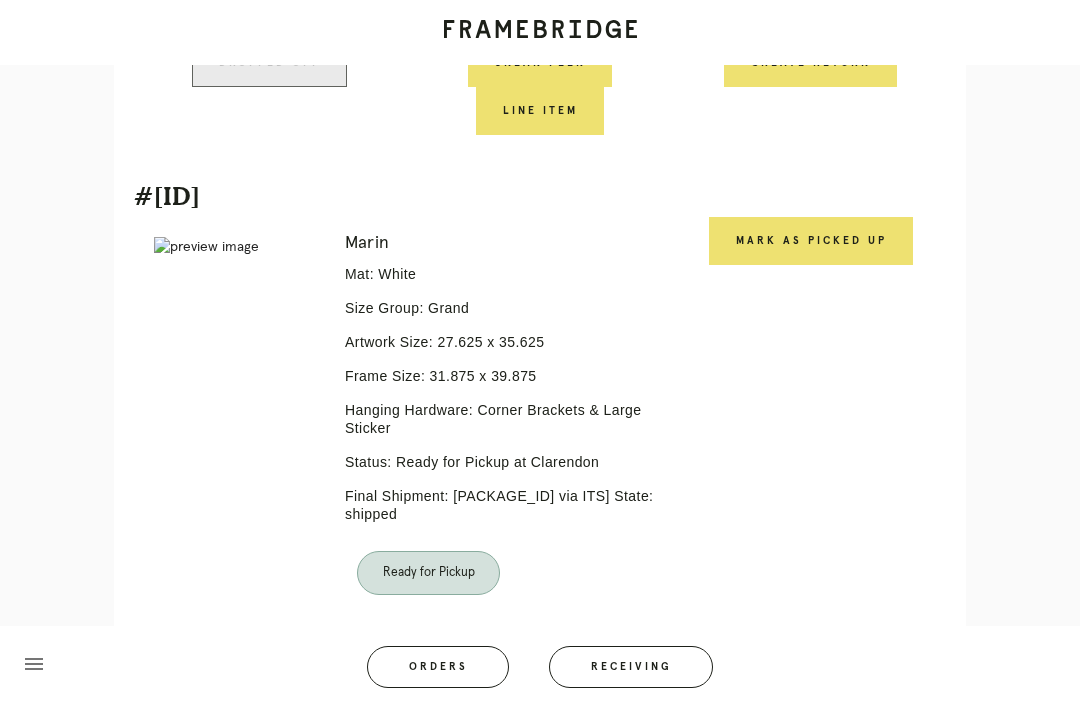 scroll, scrollTop: 4333, scrollLeft: 0, axis: vertical 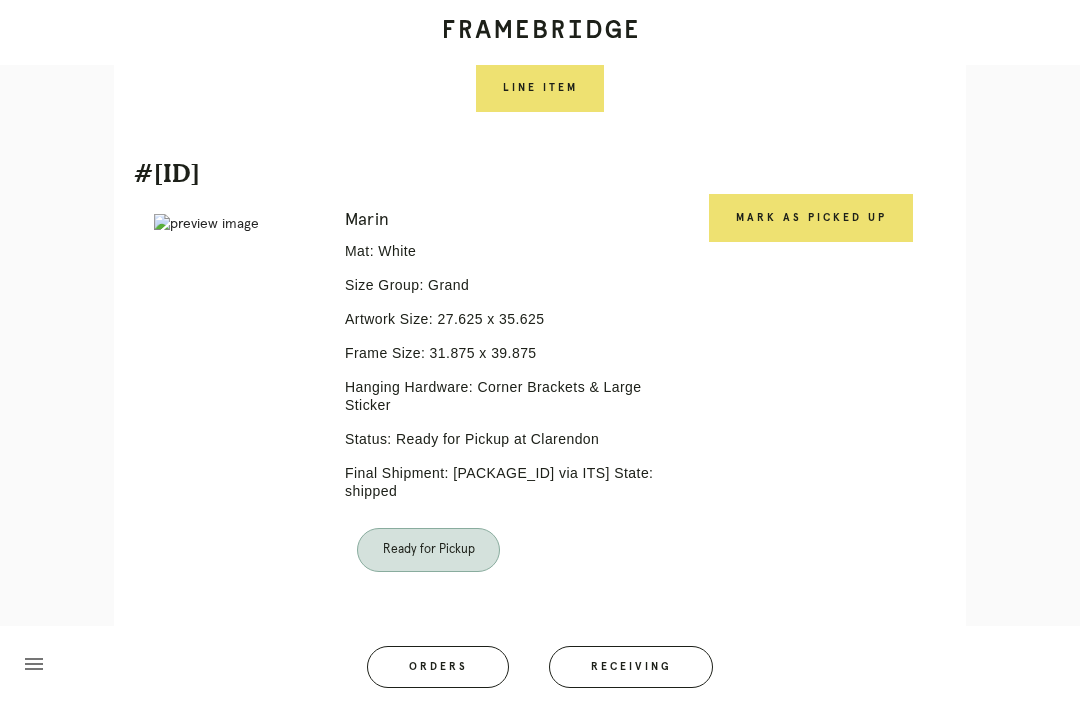 click on "Mark as Picked Up" at bounding box center (811, 218) 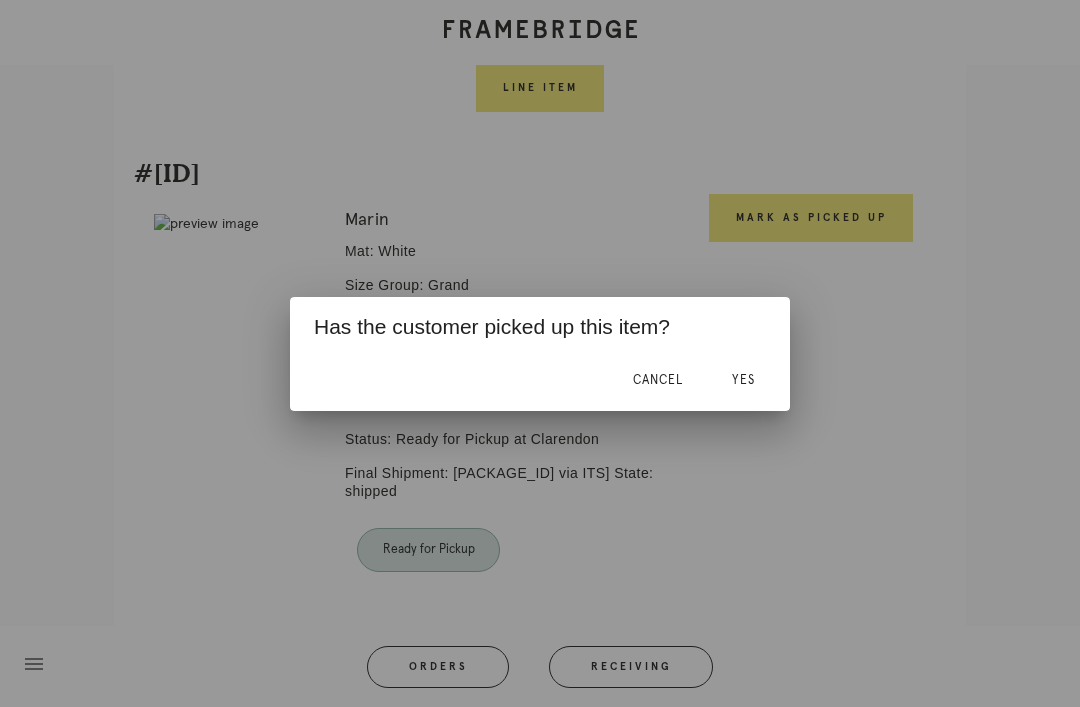 click on "Yes" at bounding box center [743, 380] 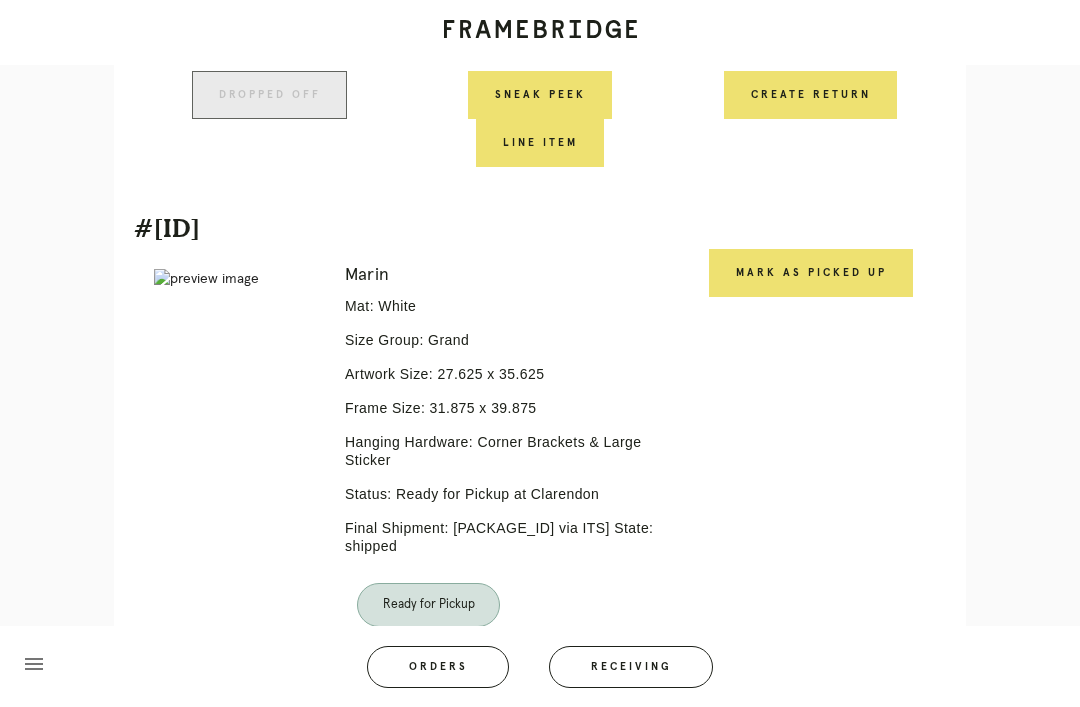 scroll, scrollTop: 4882, scrollLeft: 0, axis: vertical 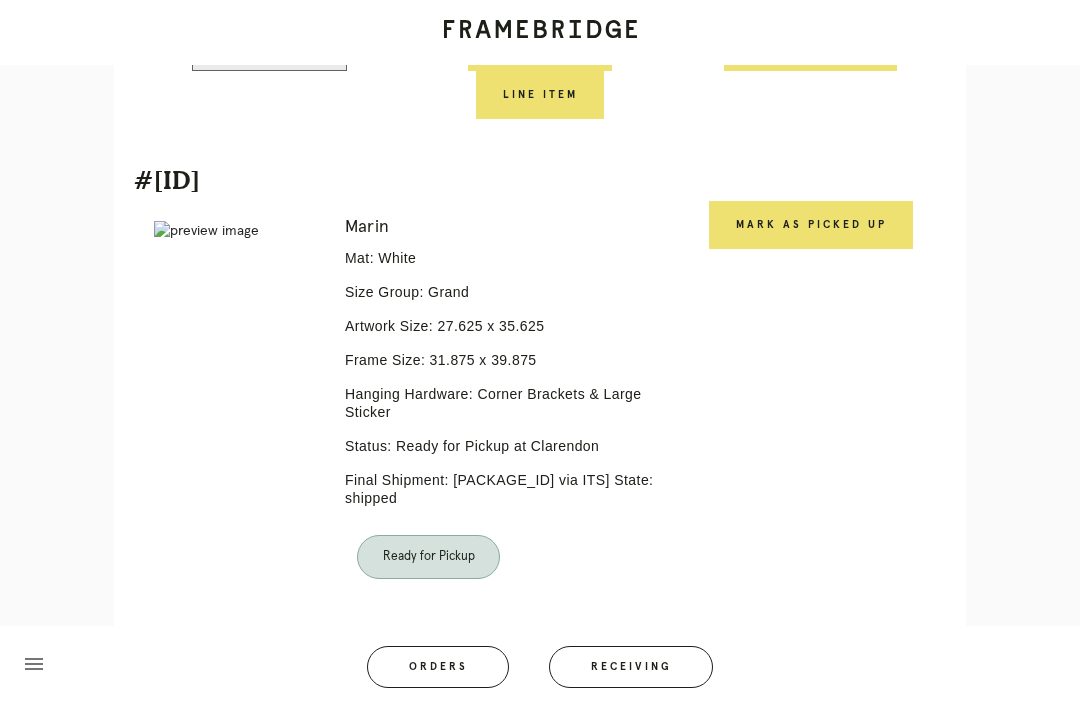 click on "Mark as Picked Up" at bounding box center (811, 225) 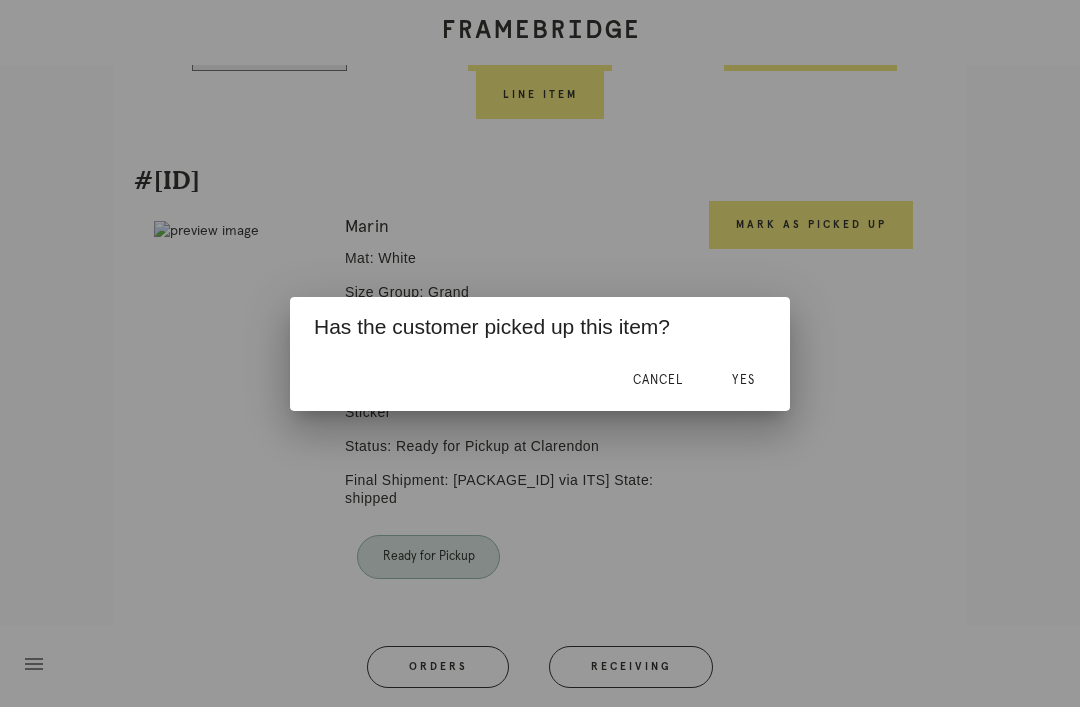click on "Yes" at bounding box center (743, 380) 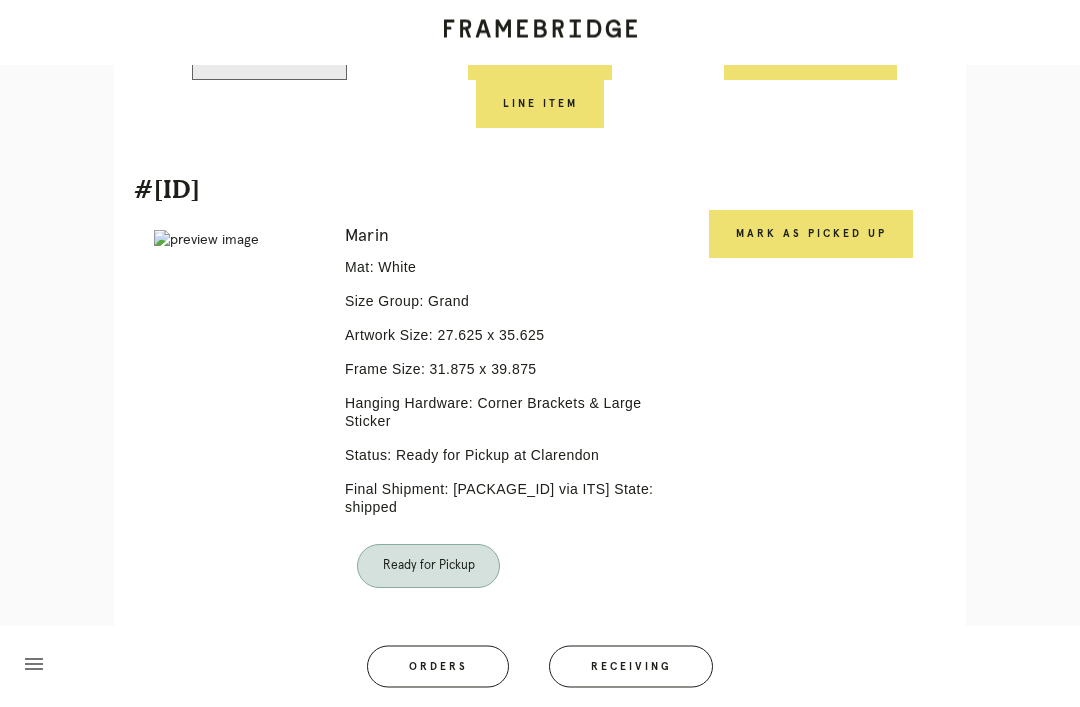 click on "Mark as Picked Up" at bounding box center [811, 235] 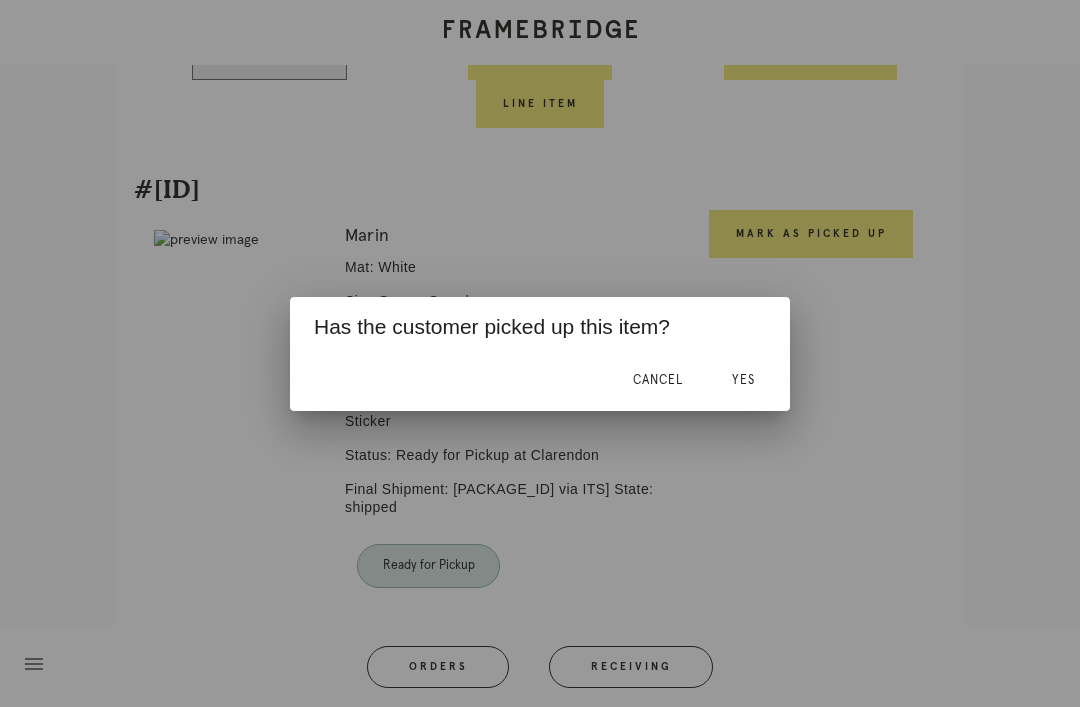click on "Yes" at bounding box center [743, 380] 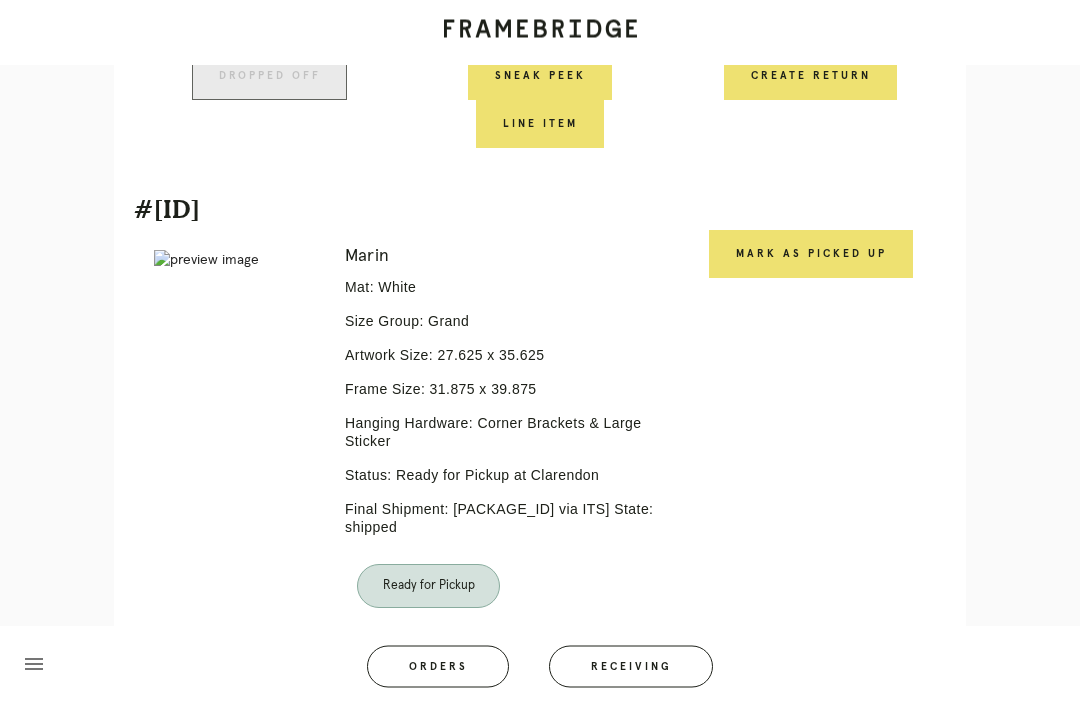 click on "Mark as Picked Up" at bounding box center [811, 255] 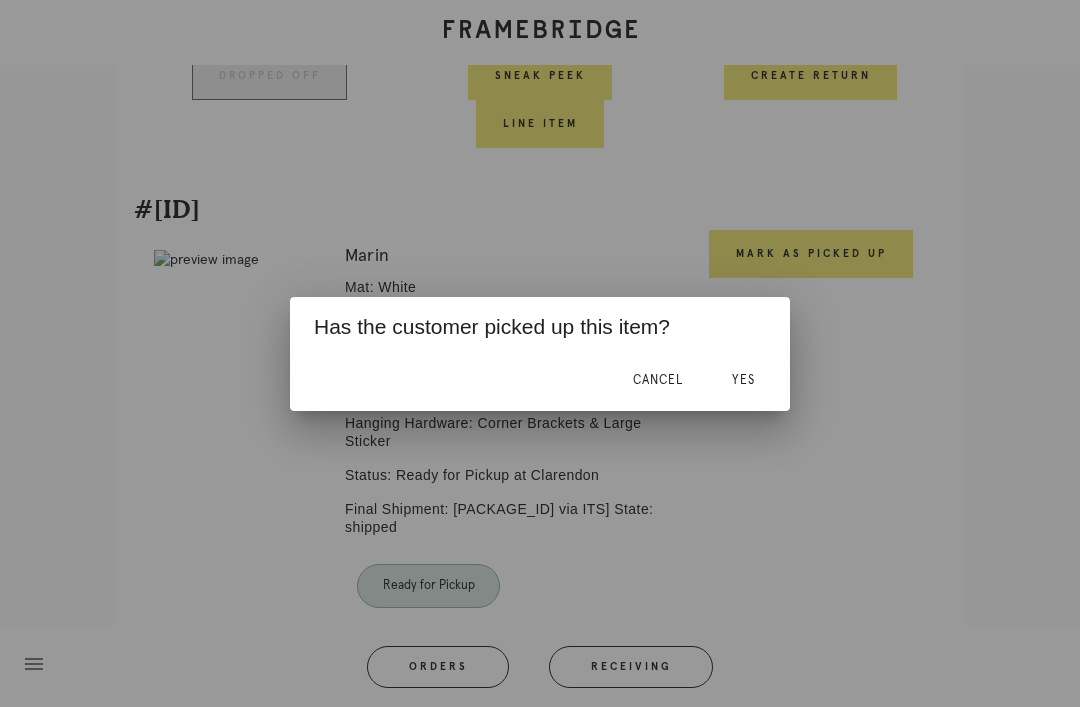 click on "Yes" at bounding box center (743, 381) 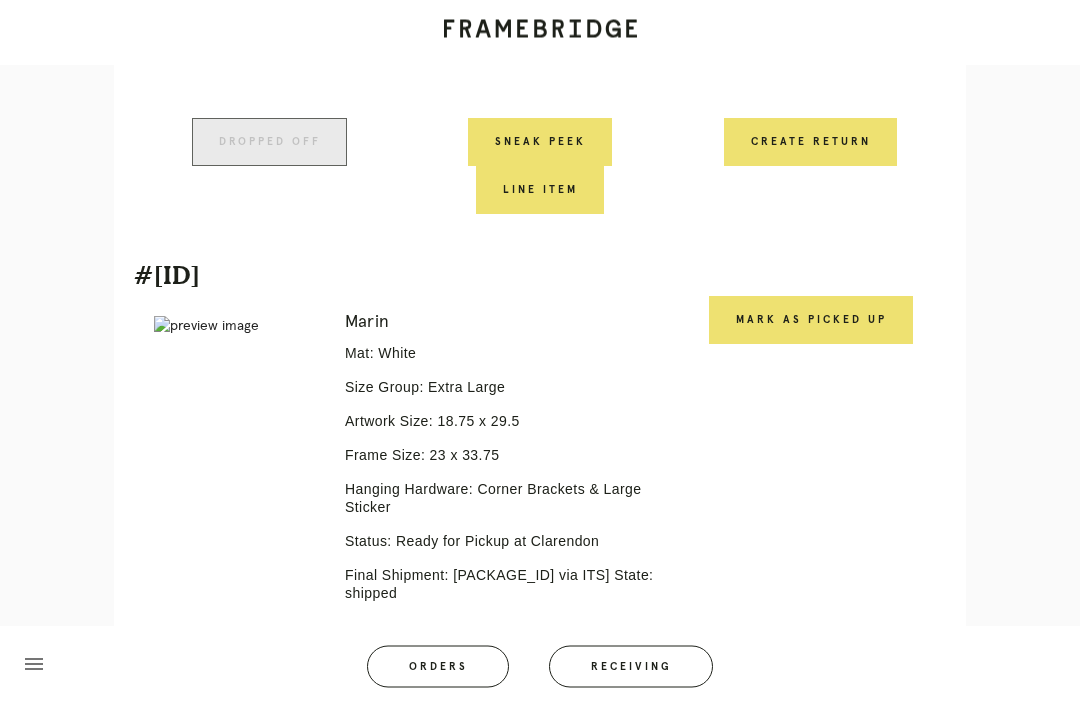 scroll, scrollTop: 6521, scrollLeft: 0, axis: vertical 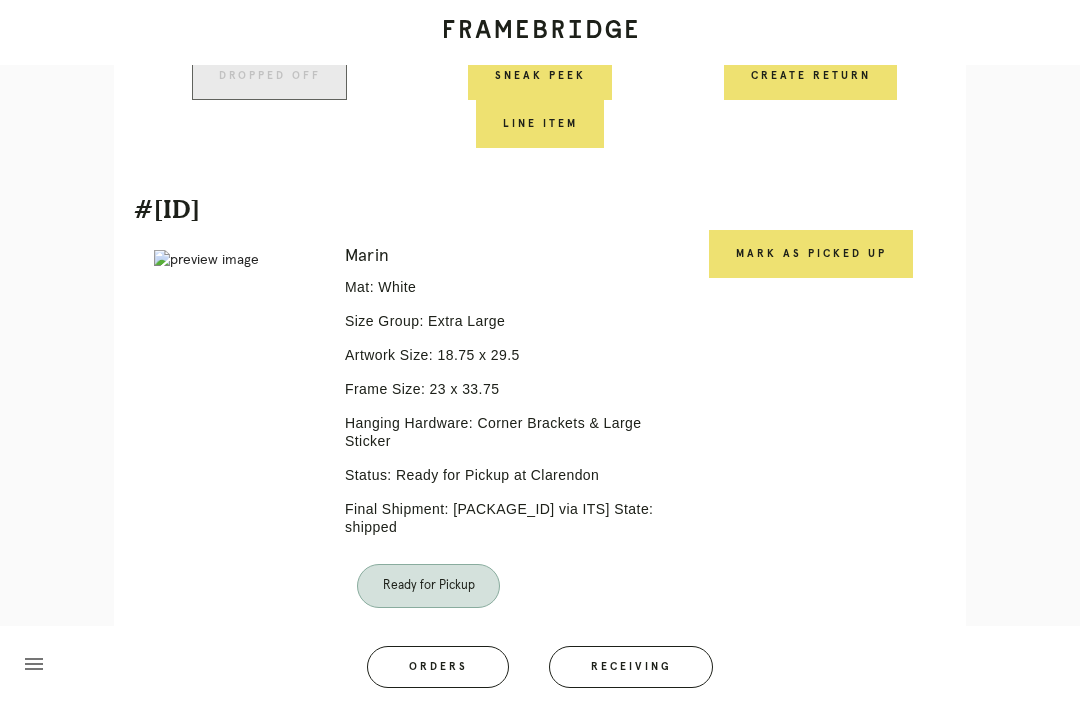 click on "Mark as Picked Up" at bounding box center [811, 254] 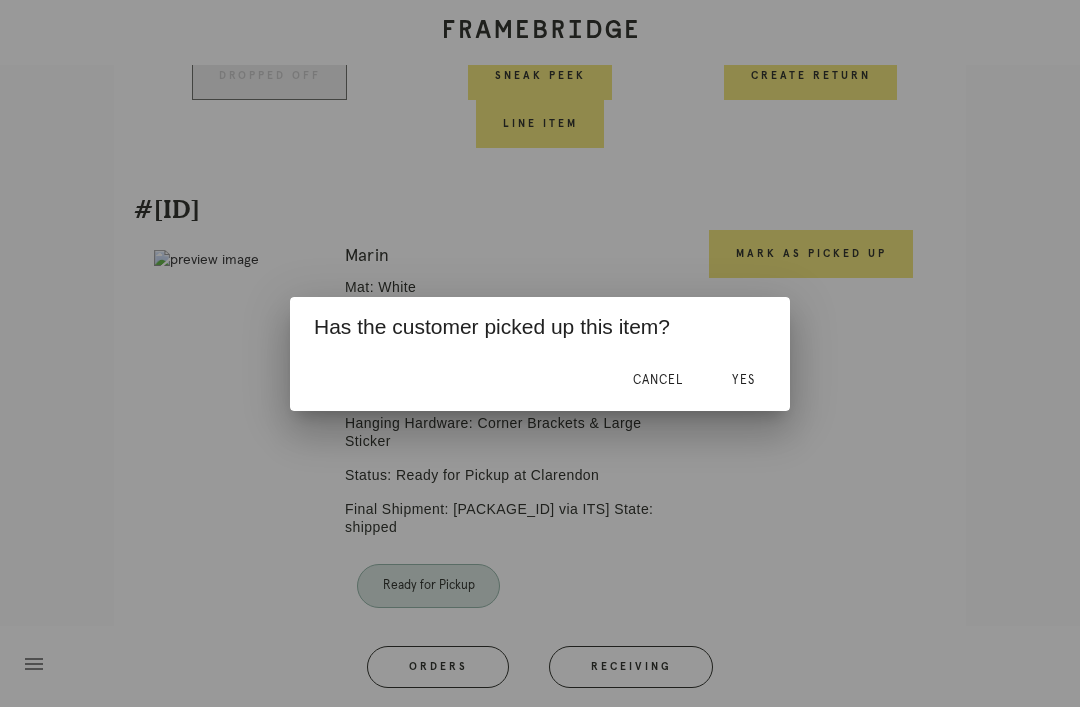 click on "Yes" at bounding box center (743, 381) 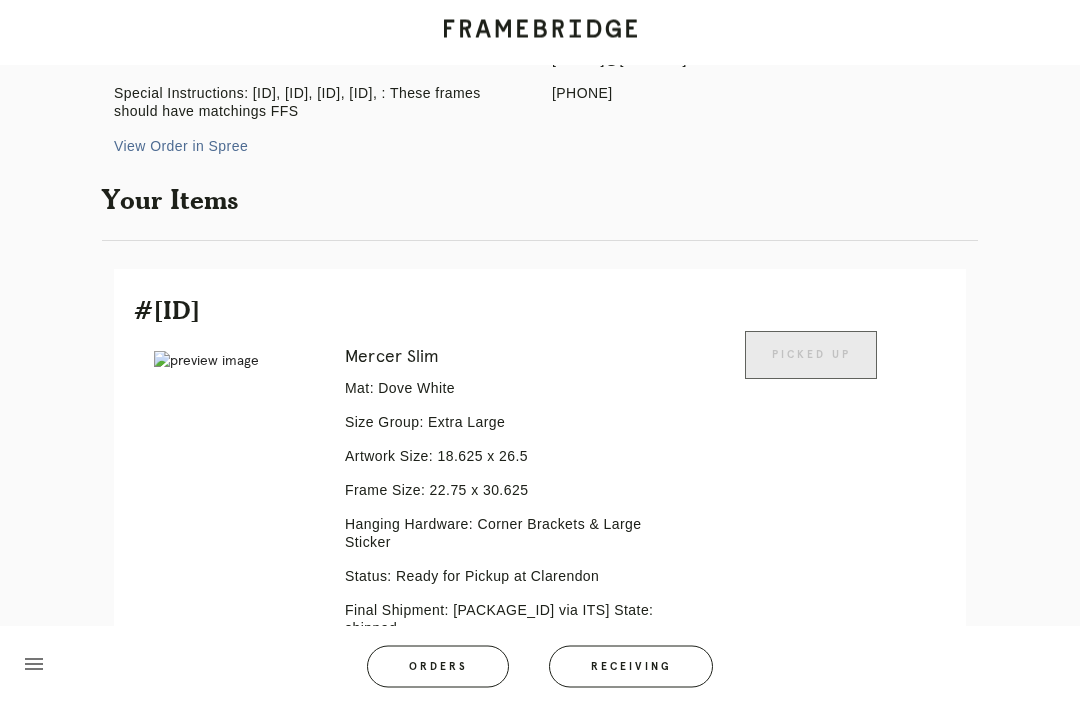 scroll, scrollTop: 0, scrollLeft: 0, axis: both 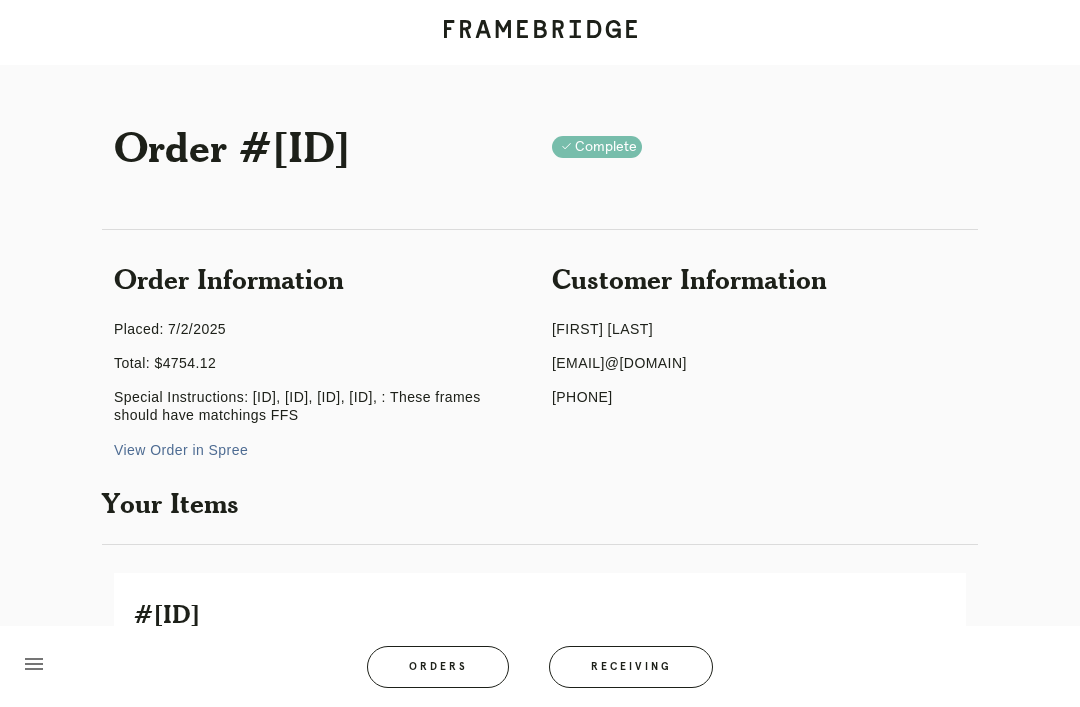click on "Receiving" at bounding box center (631, 667) 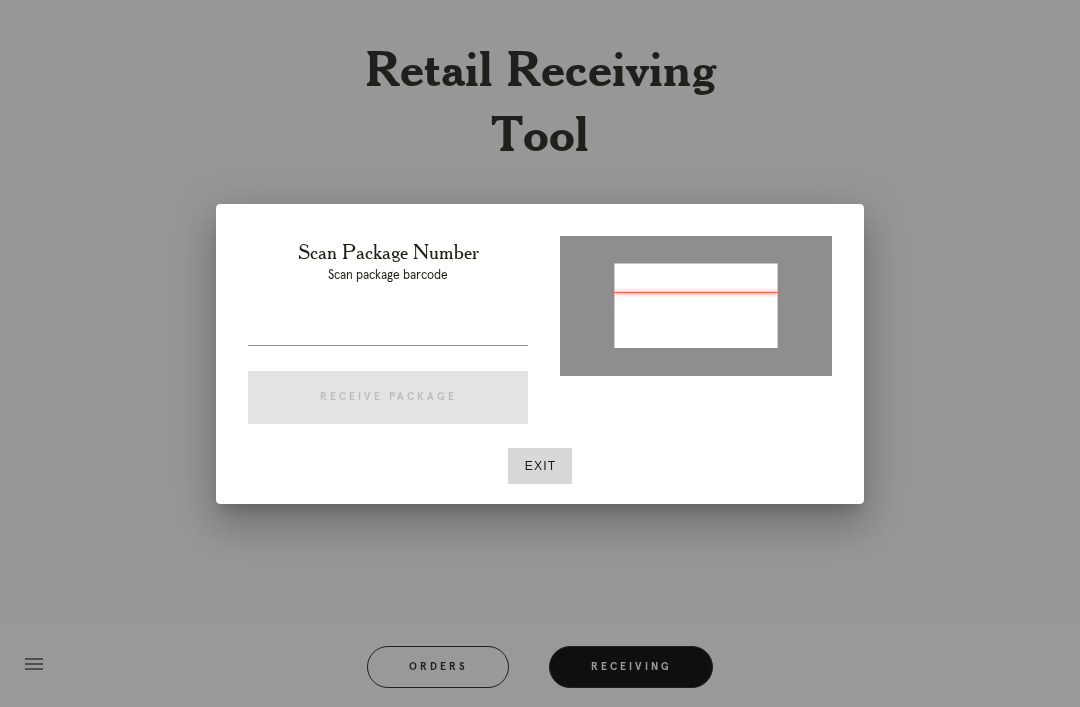 type on "P241857881481637" 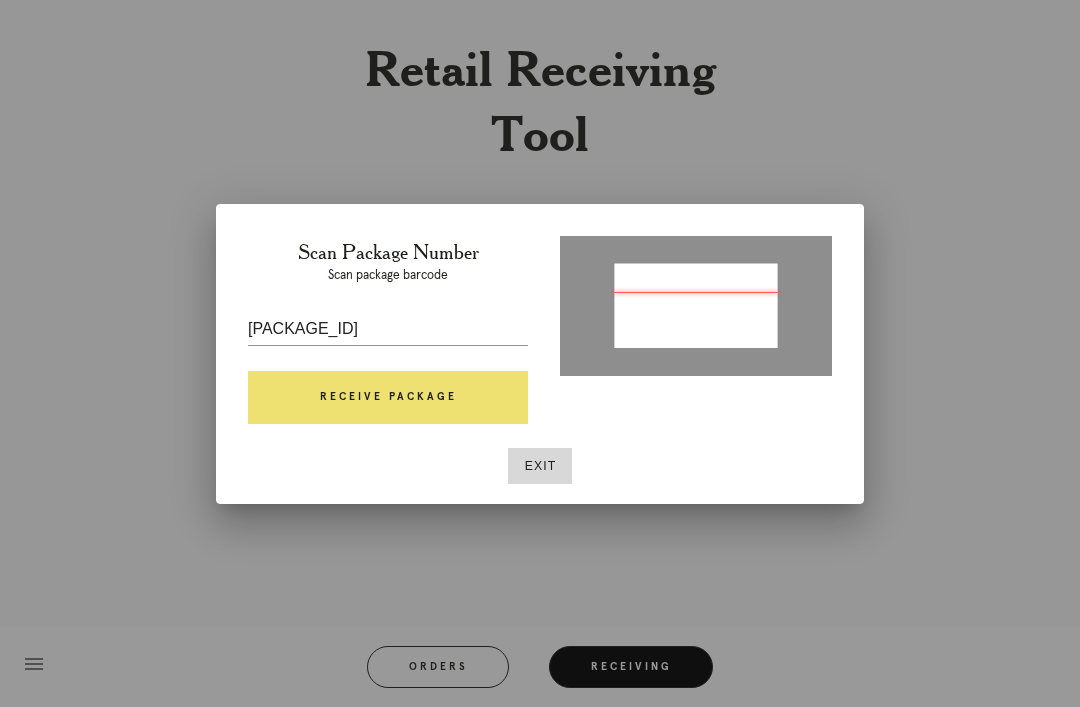 click on "Receive Package" at bounding box center [388, 398] 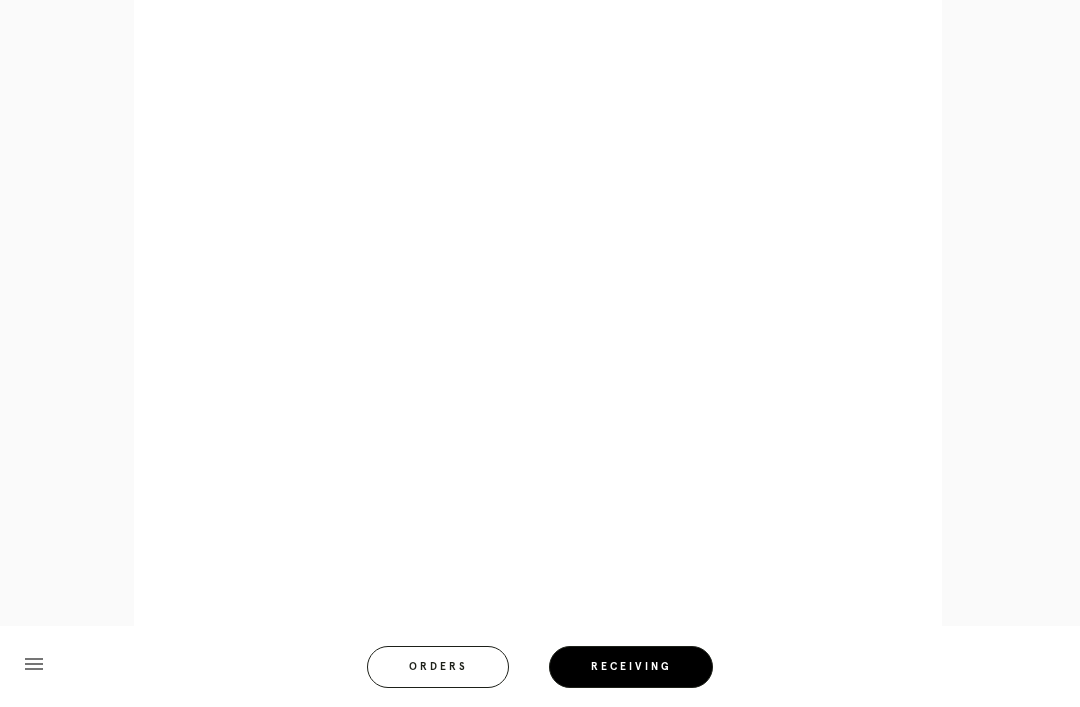 scroll, scrollTop: 2708, scrollLeft: 0, axis: vertical 